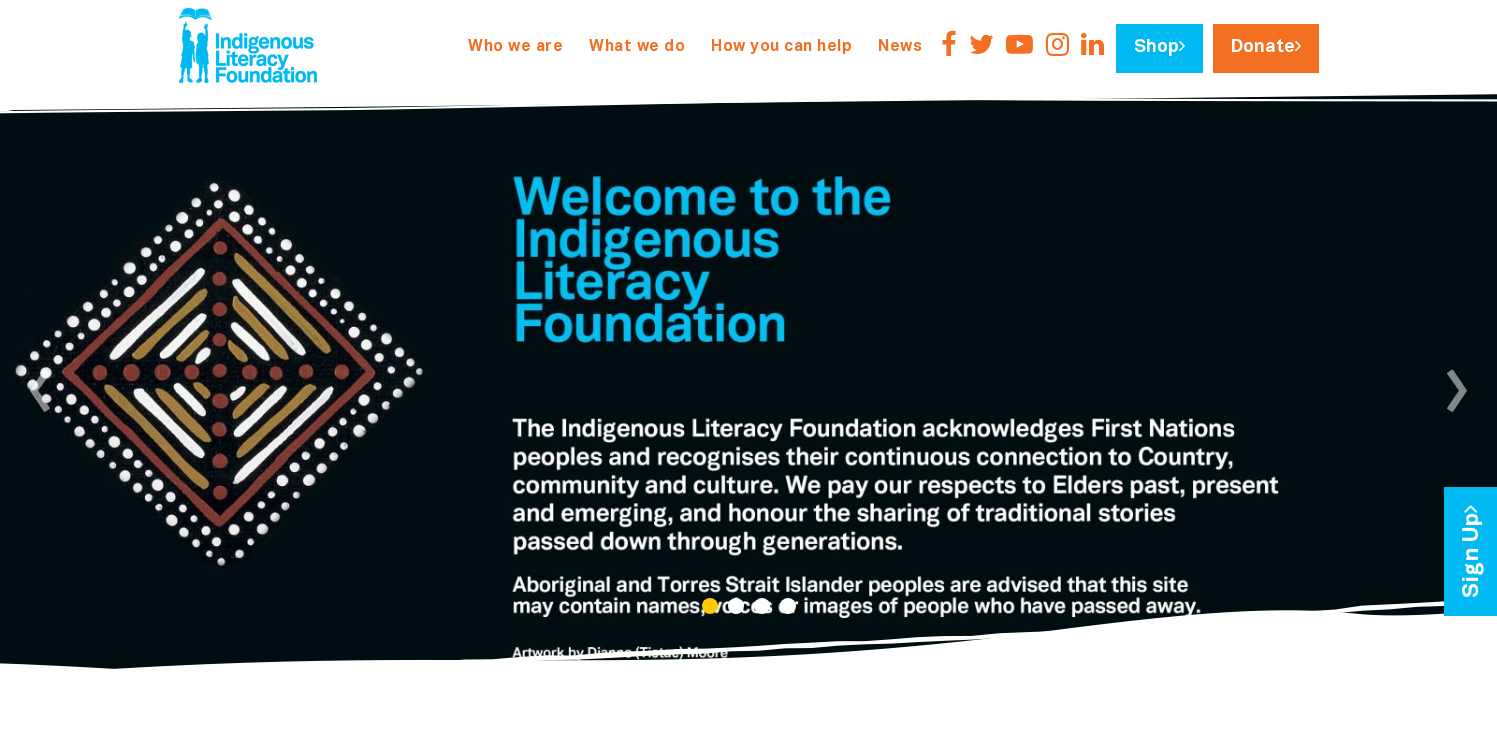 scroll, scrollTop: 74, scrollLeft: 0, axis: vertical 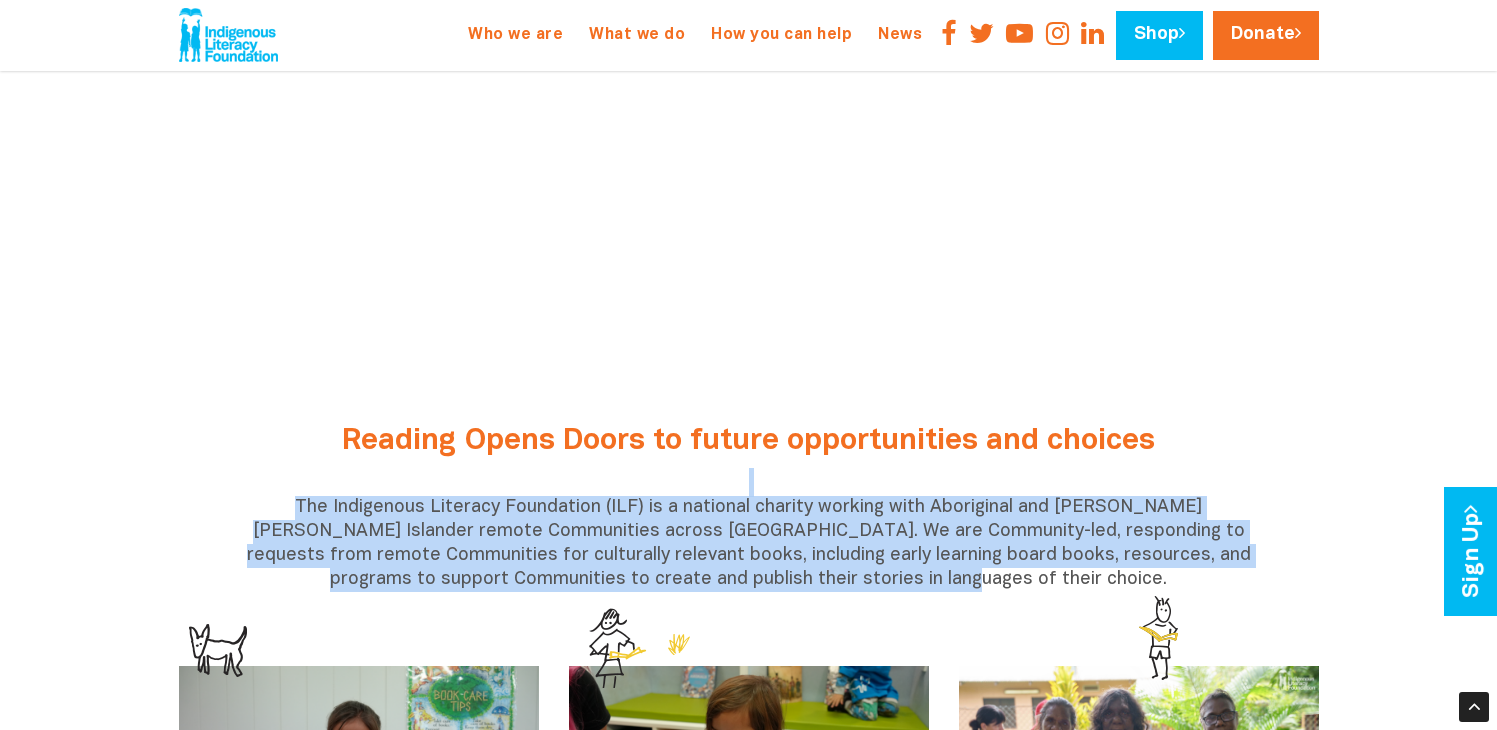 drag, startPoint x: 956, startPoint y: 569, endPoint x: 152, endPoint y: 468, distance: 810.3191 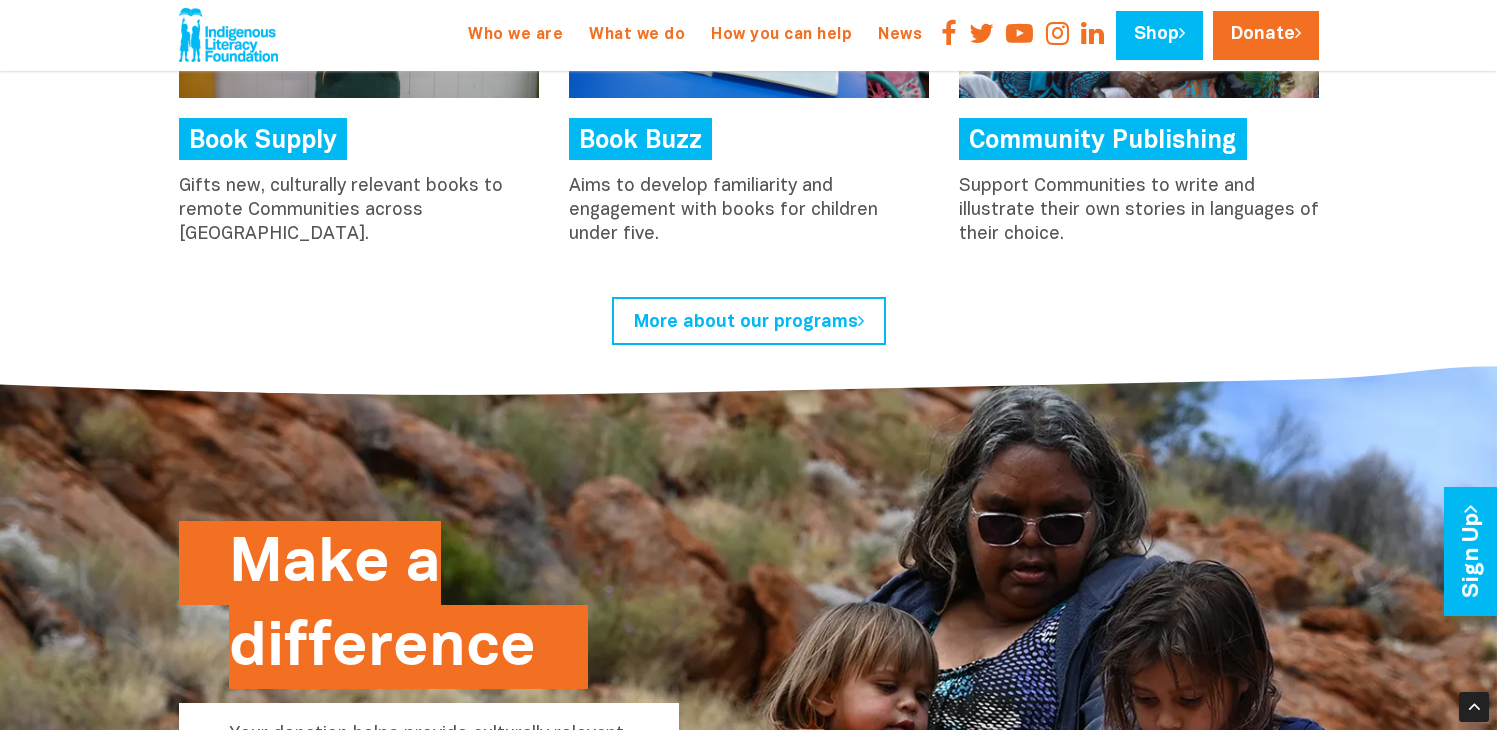 scroll, scrollTop: 1820, scrollLeft: 0, axis: vertical 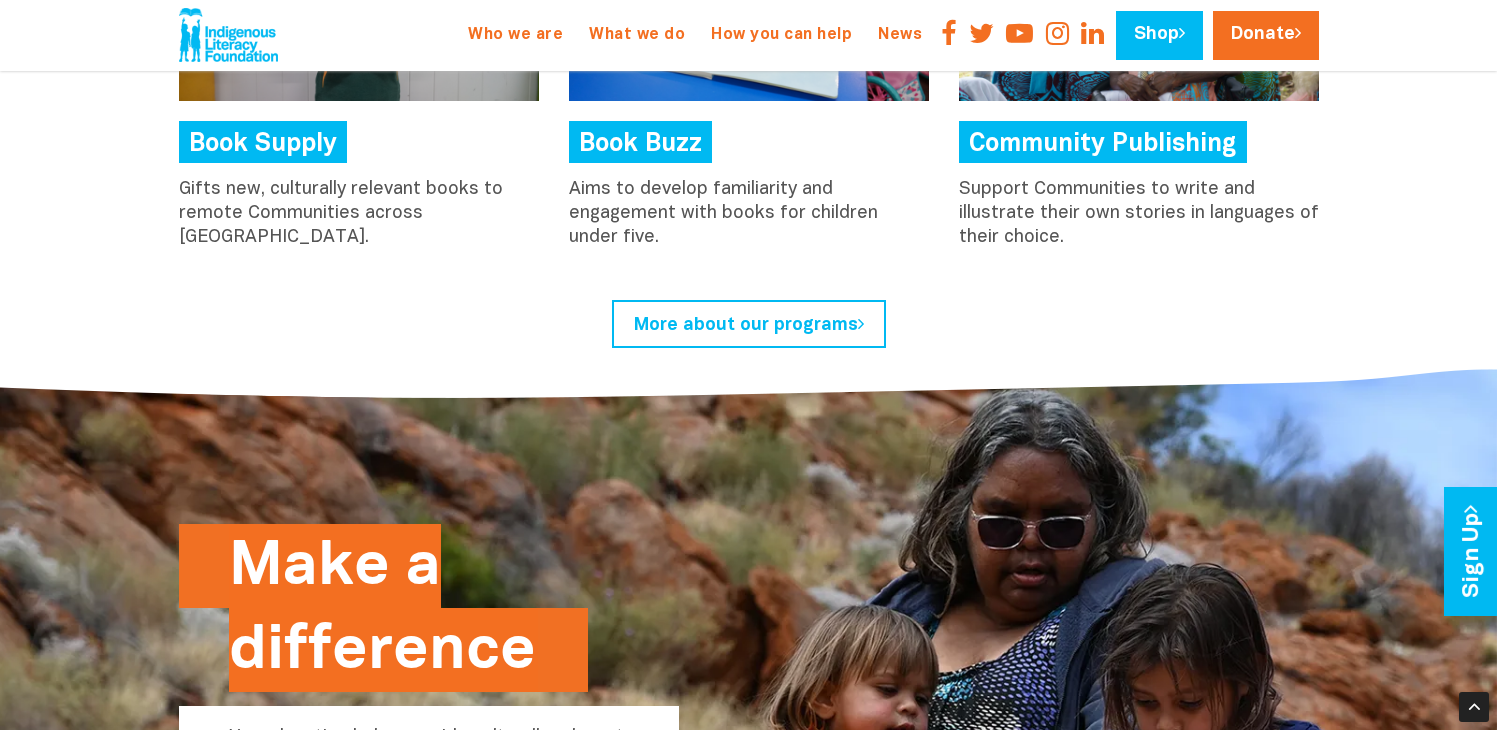 click on "Community Publishing" at bounding box center (1103, 142) 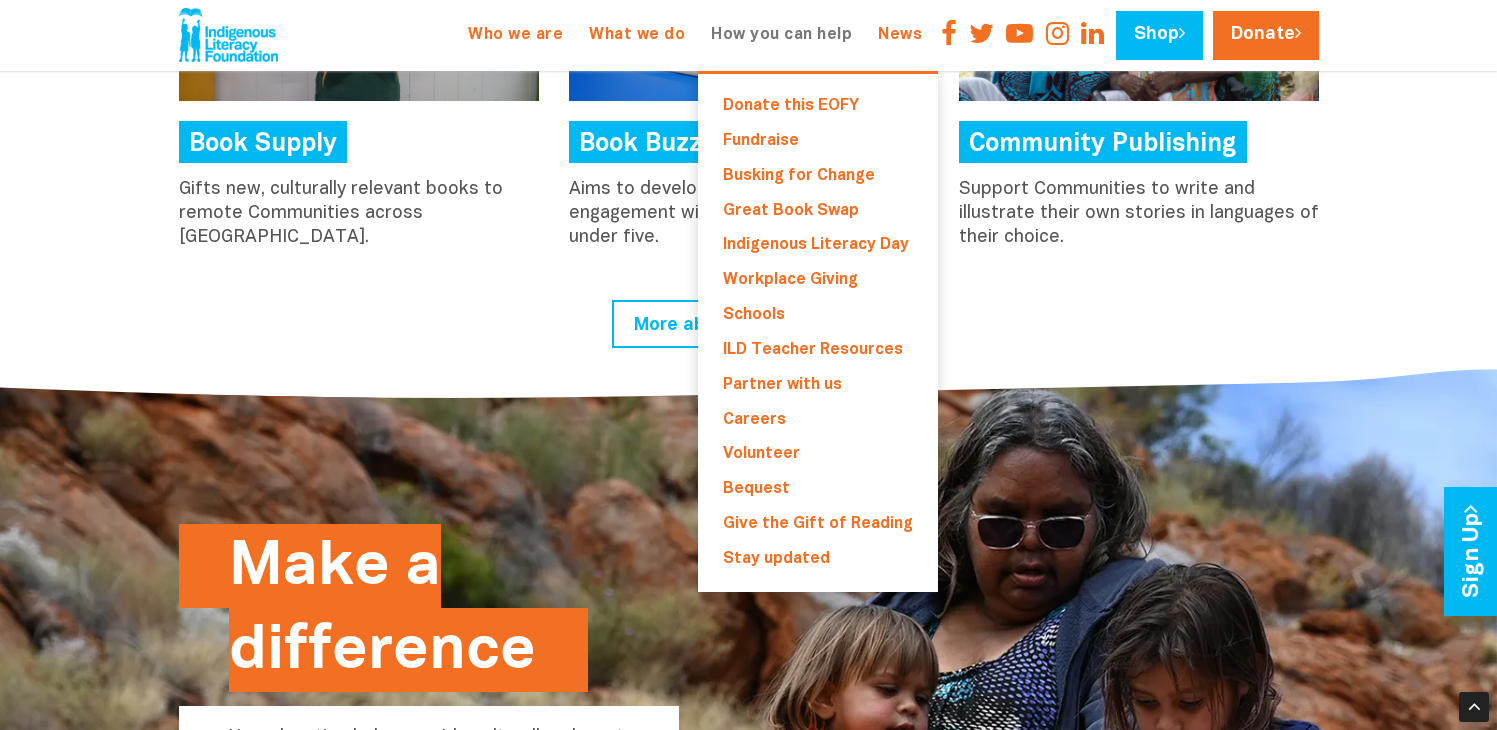 click on "How you can help" at bounding box center [781, 35] 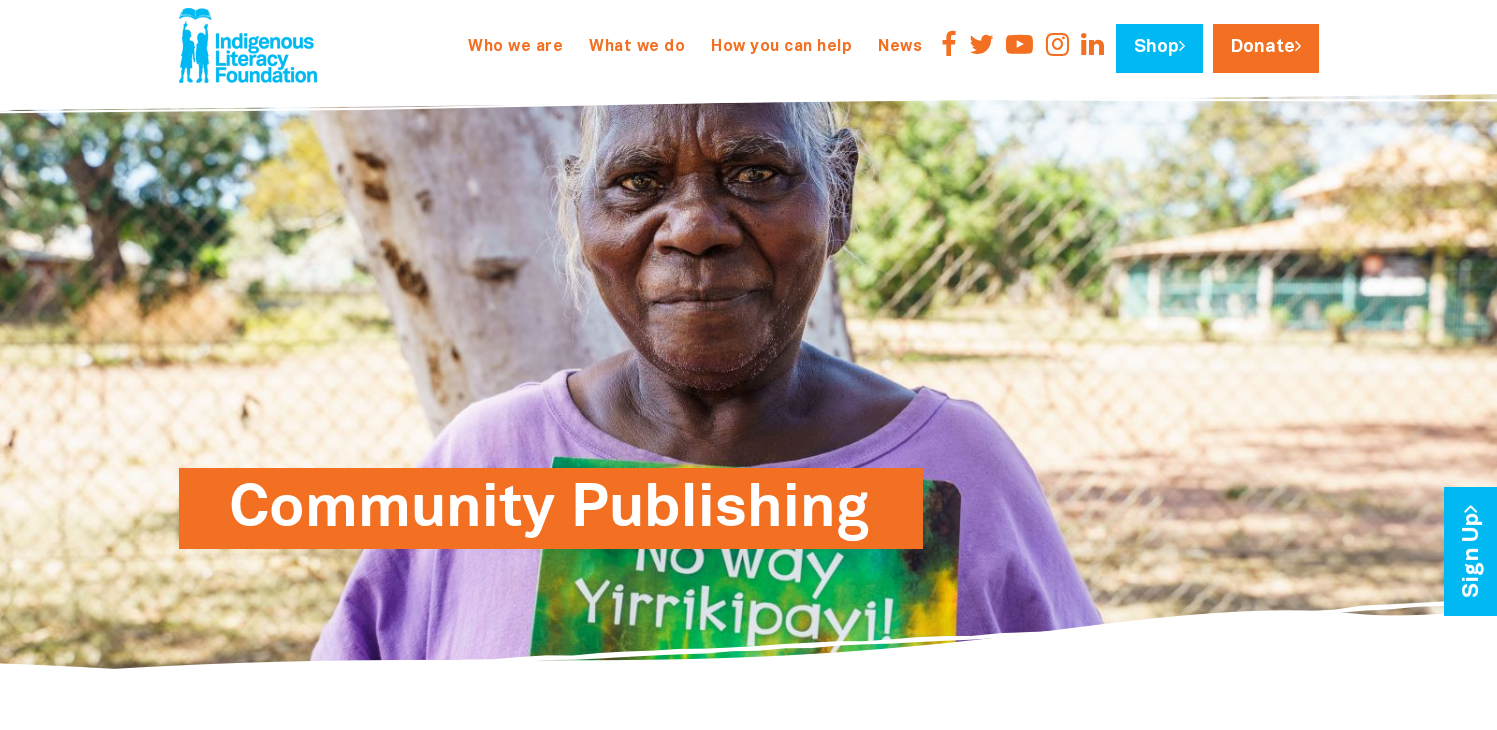 scroll, scrollTop: 0, scrollLeft: 0, axis: both 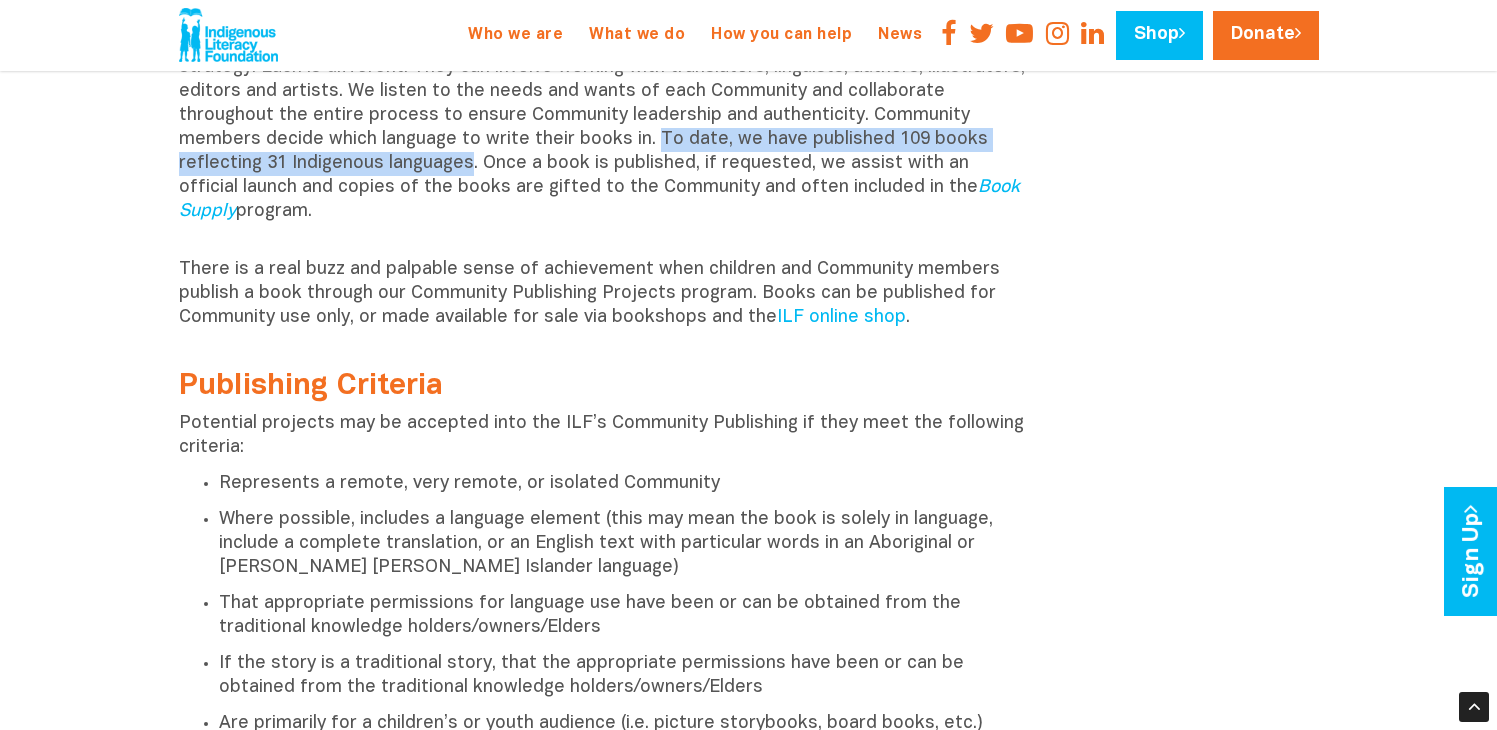 drag, startPoint x: 506, startPoint y: 133, endPoint x: 366, endPoint y: 164, distance: 143.39107 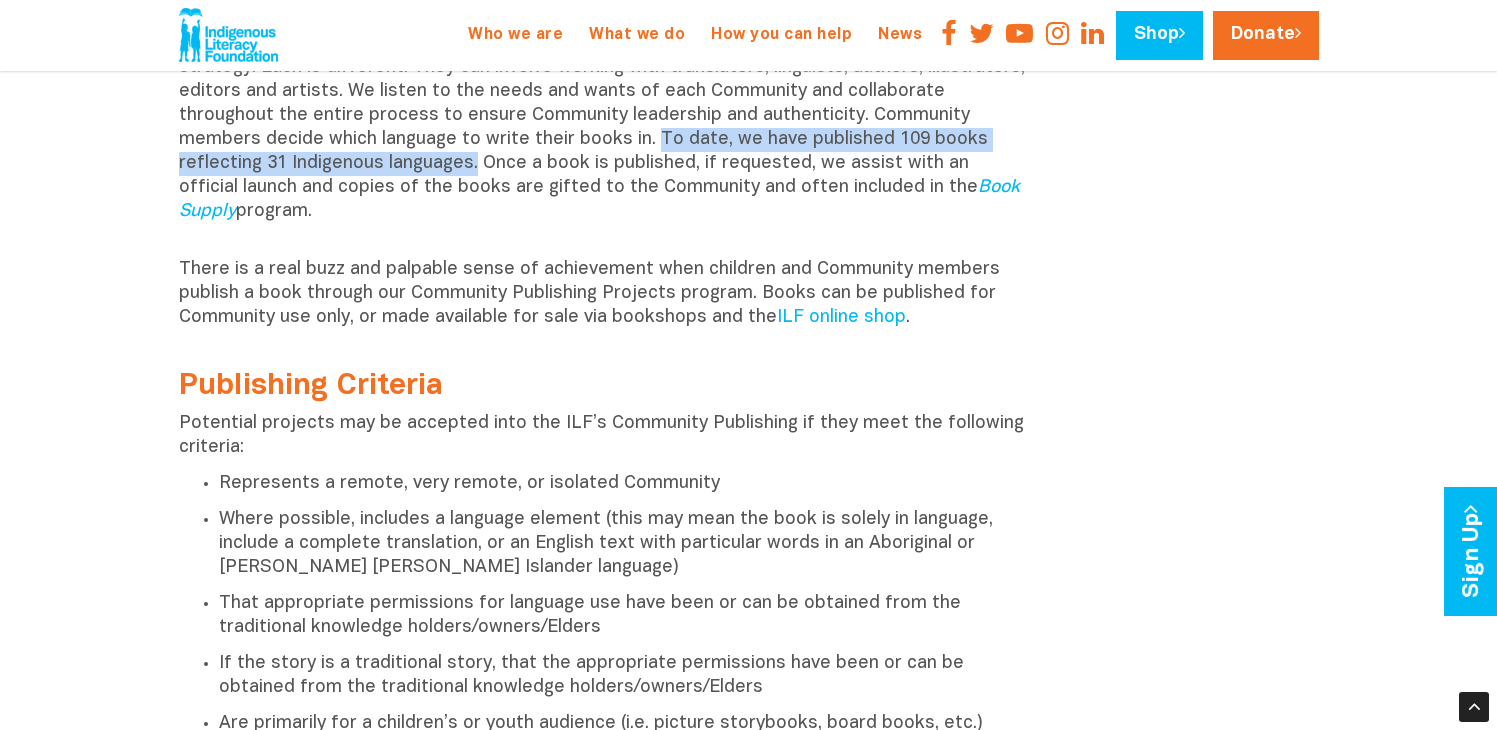 copy on "To date, we have published 109 books reflecting 31 Indigenous languages." 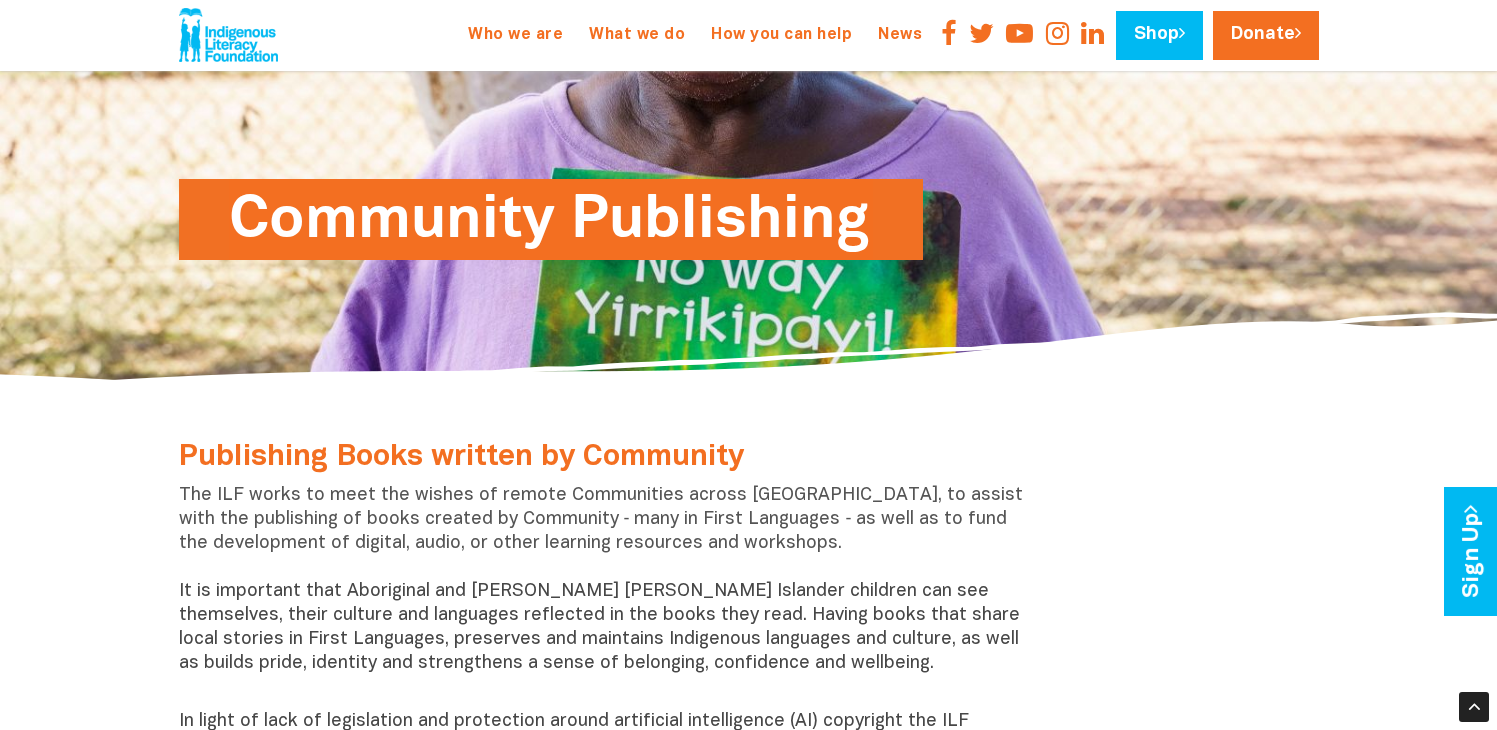 scroll, scrollTop: 0, scrollLeft: 0, axis: both 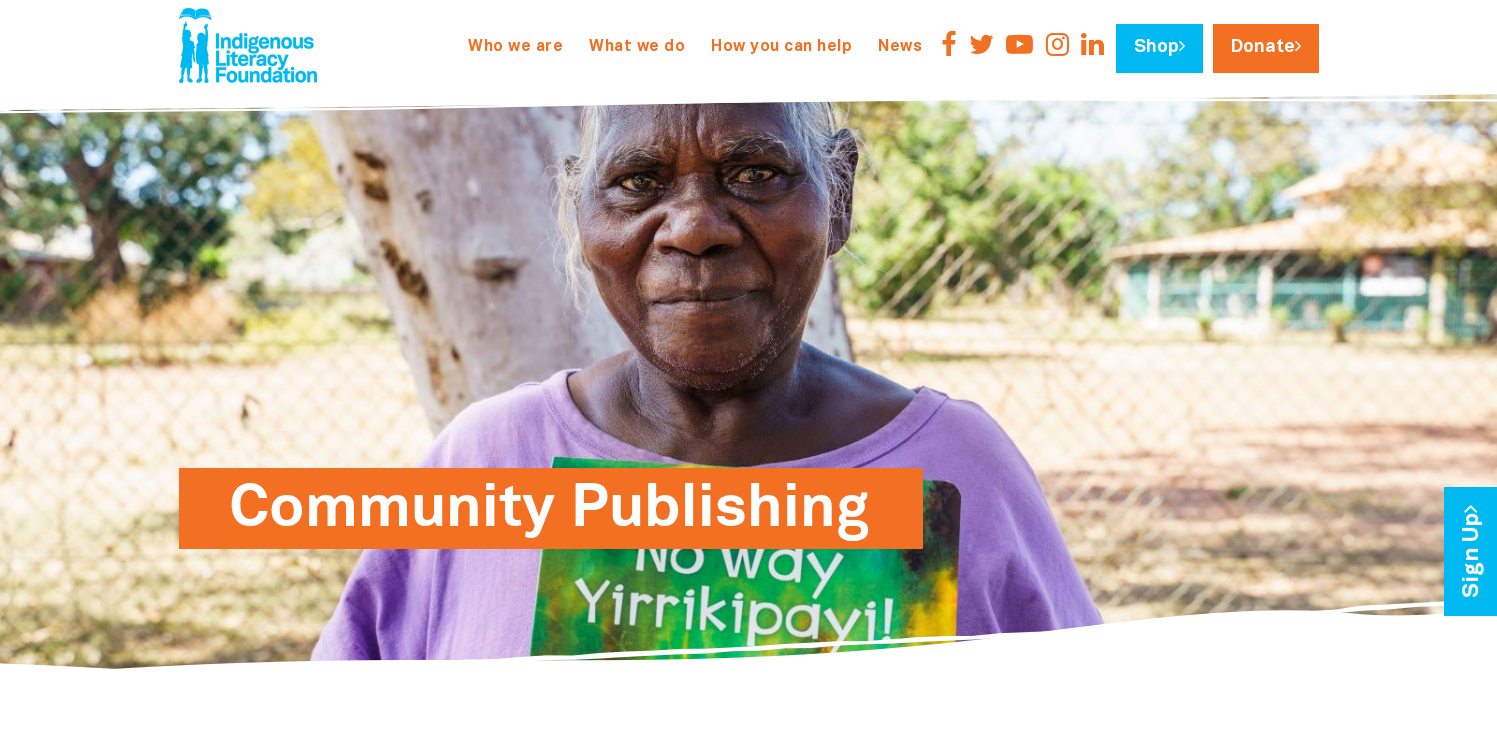 click at bounding box center [248, 45] 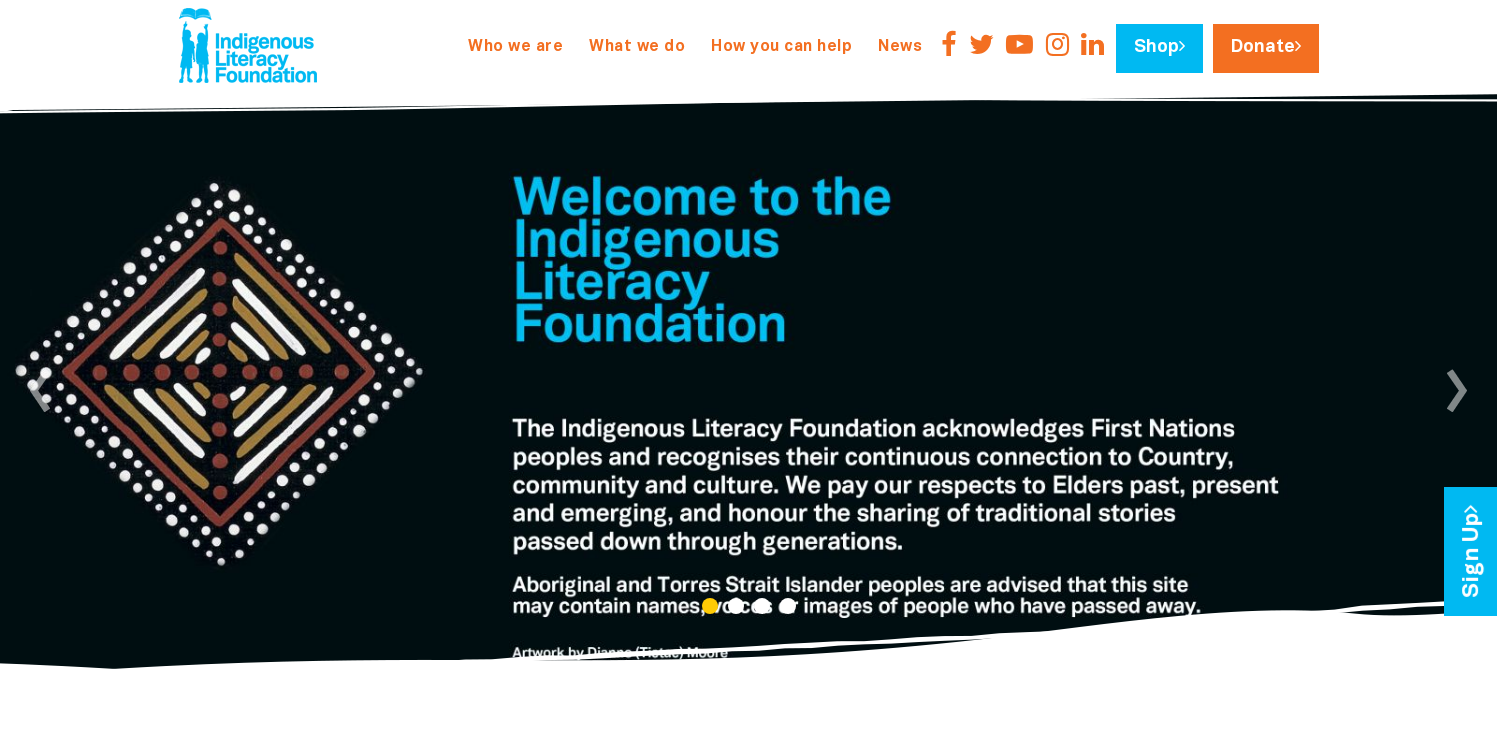 scroll, scrollTop: 0, scrollLeft: 0, axis: both 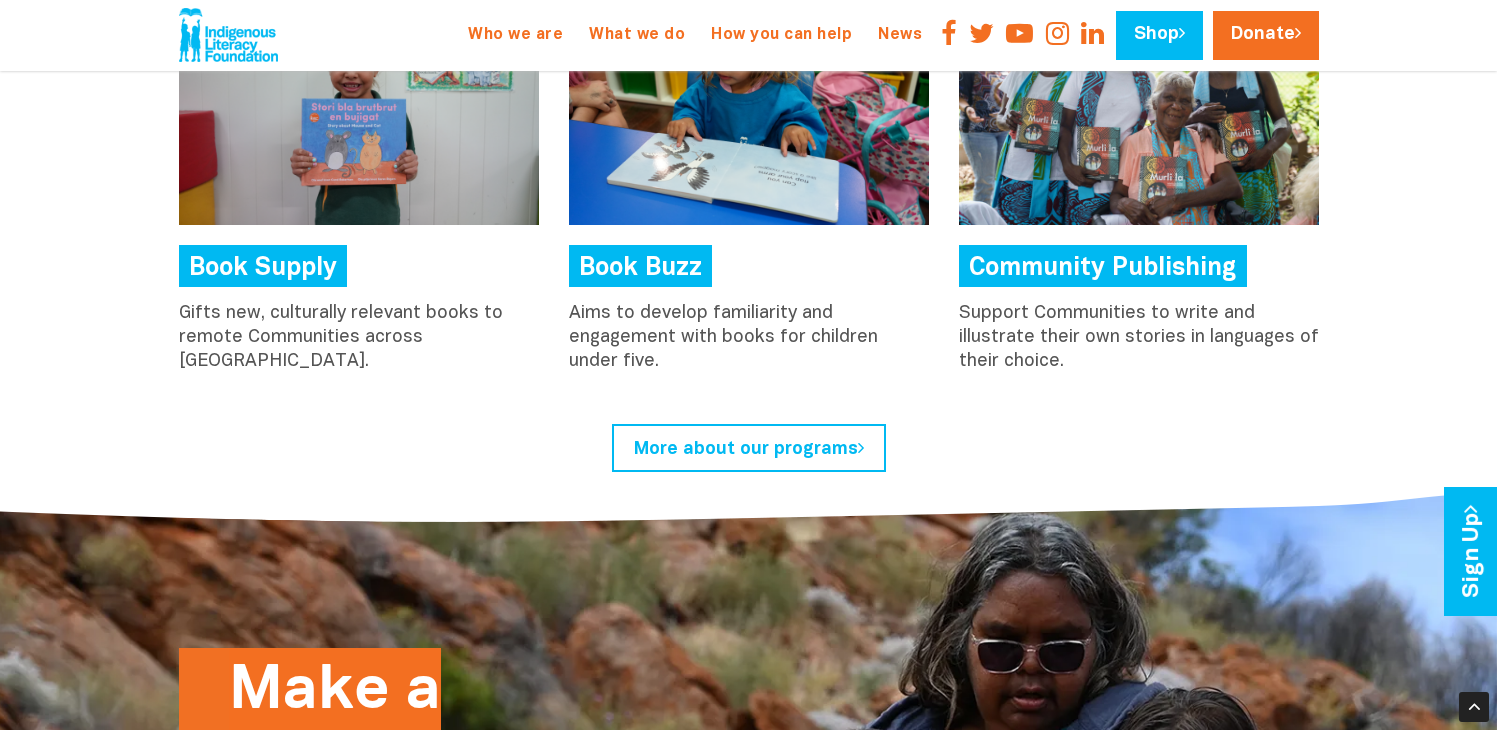 click on "Book Supply" at bounding box center [263, 266] 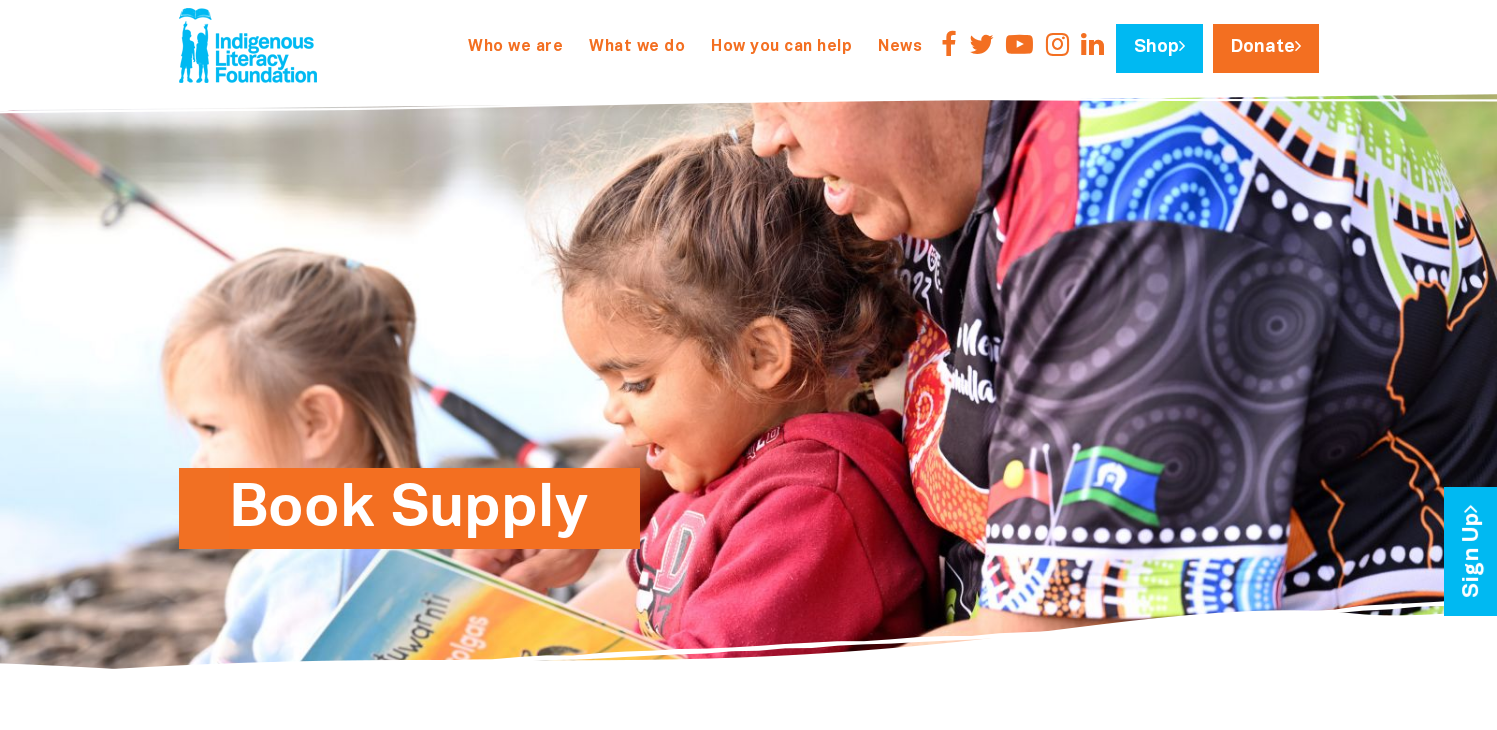 scroll, scrollTop: 0, scrollLeft: 0, axis: both 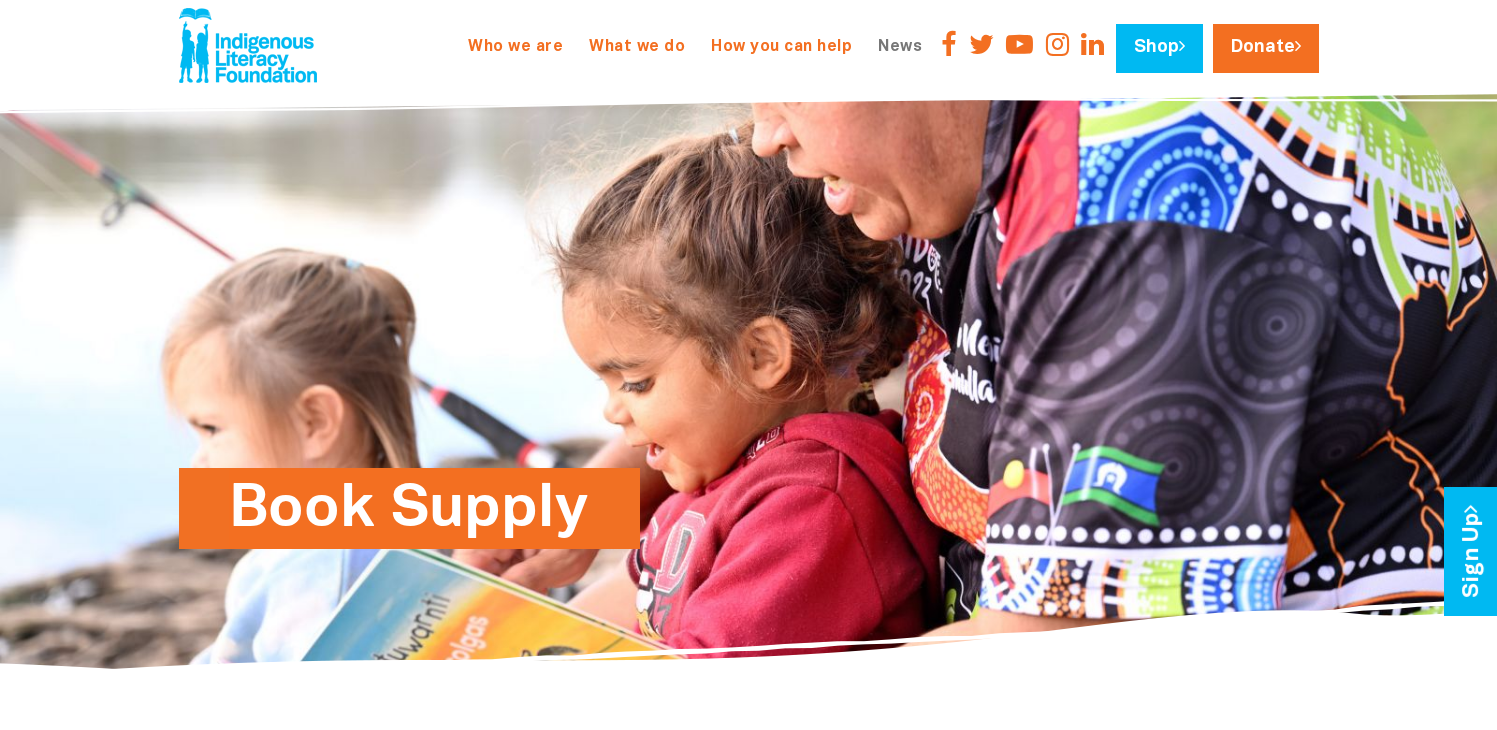 click on "News" at bounding box center [900, 47] 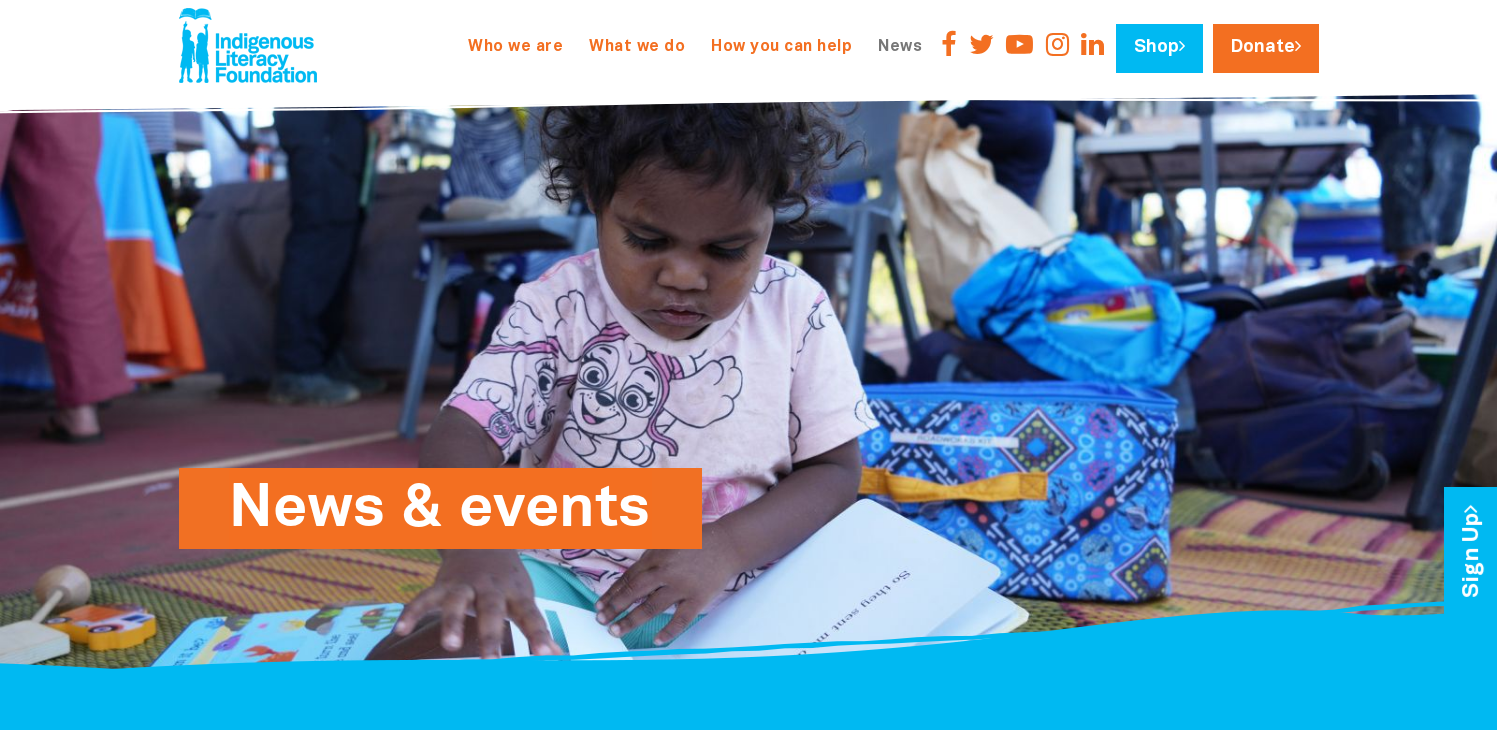 scroll, scrollTop: 0, scrollLeft: 0, axis: both 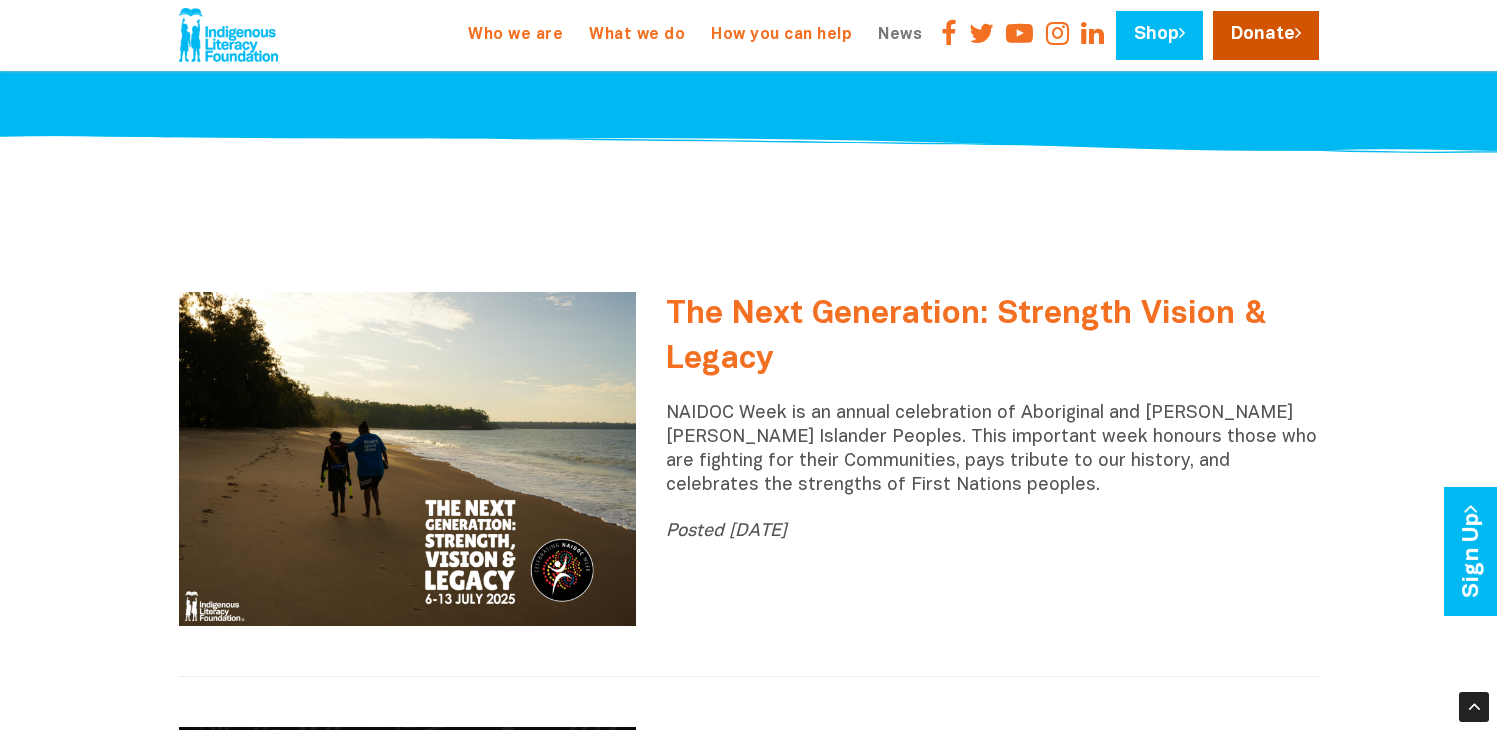 click on "Donate" at bounding box center [1266, 35] 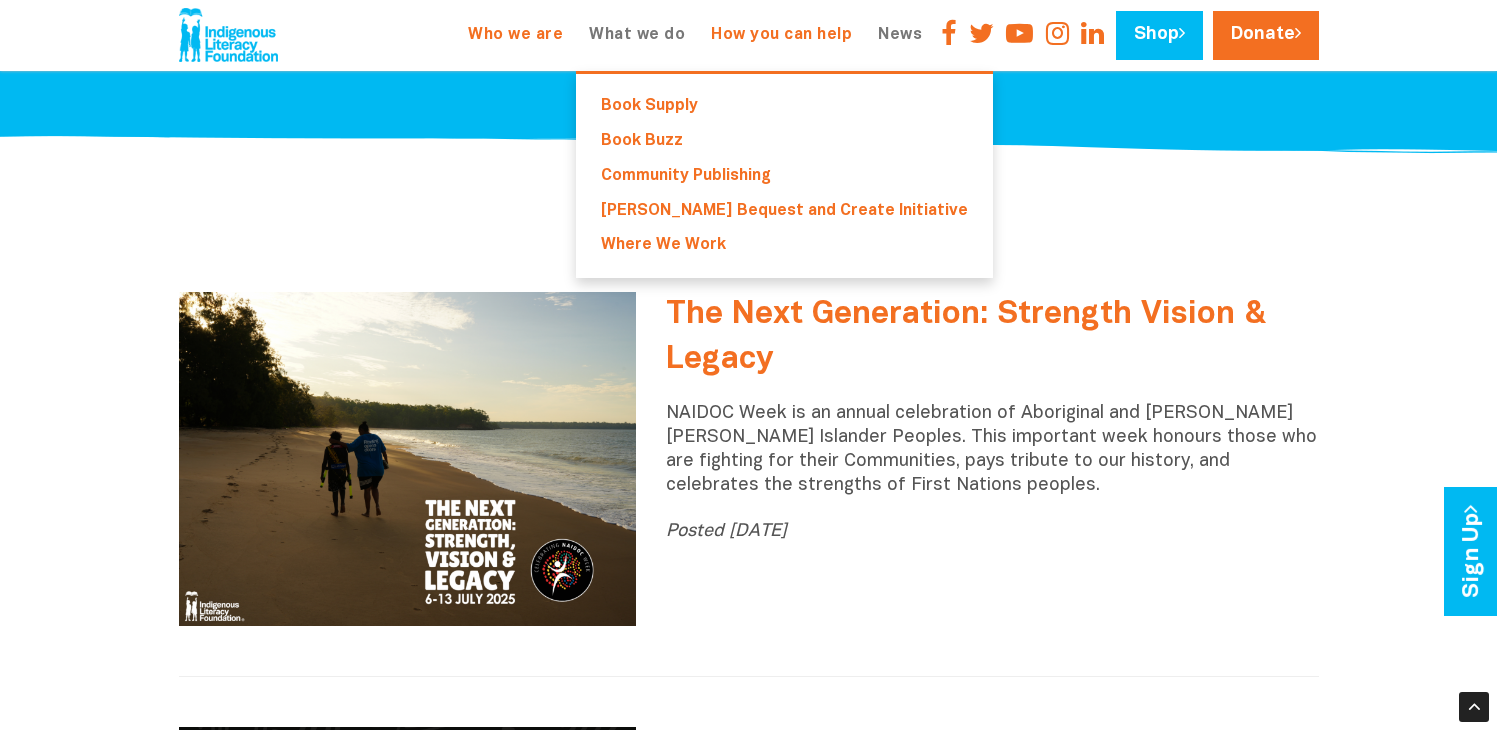 click on "What we do" at bounding box center [637, 35] 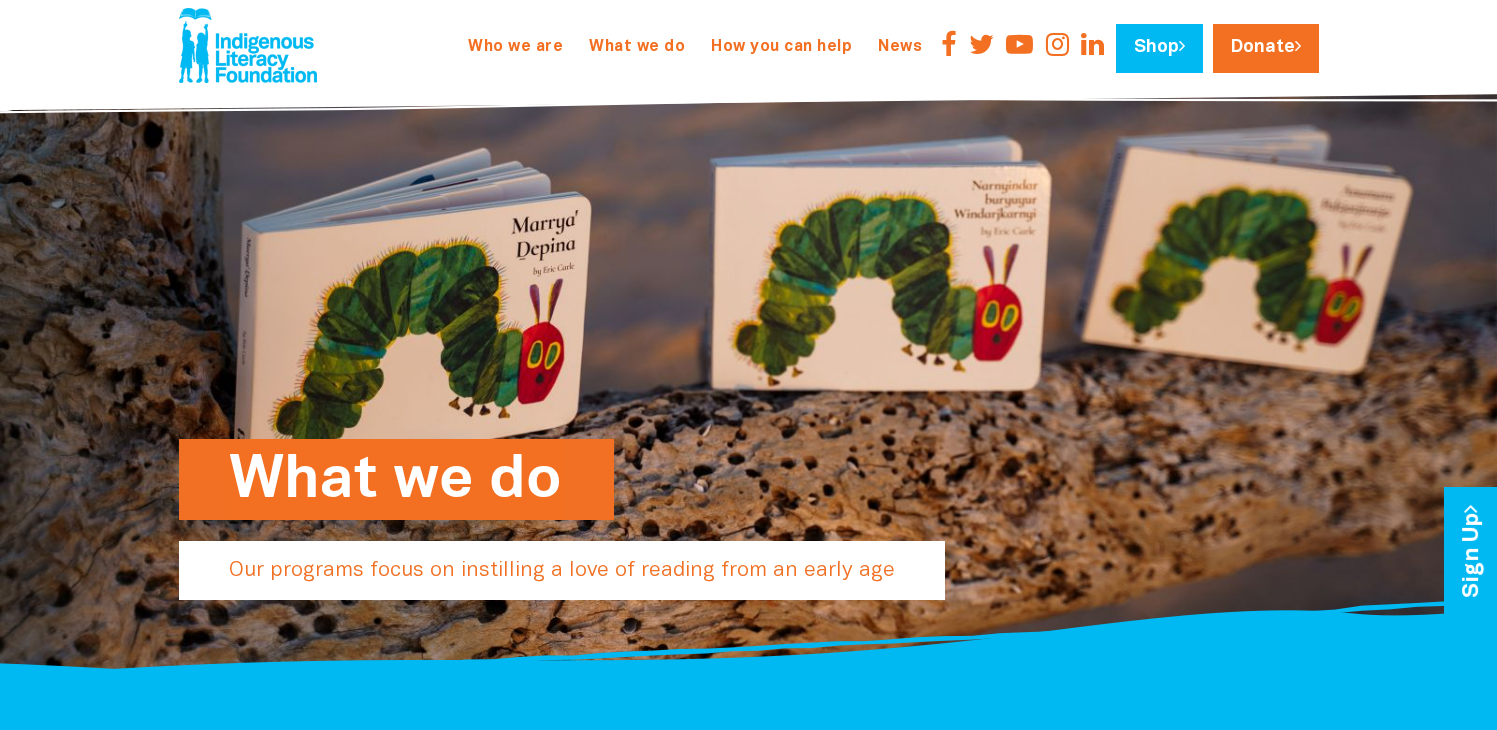 scroll, scrollTop: 0, scrollLeft: 0, axis: both 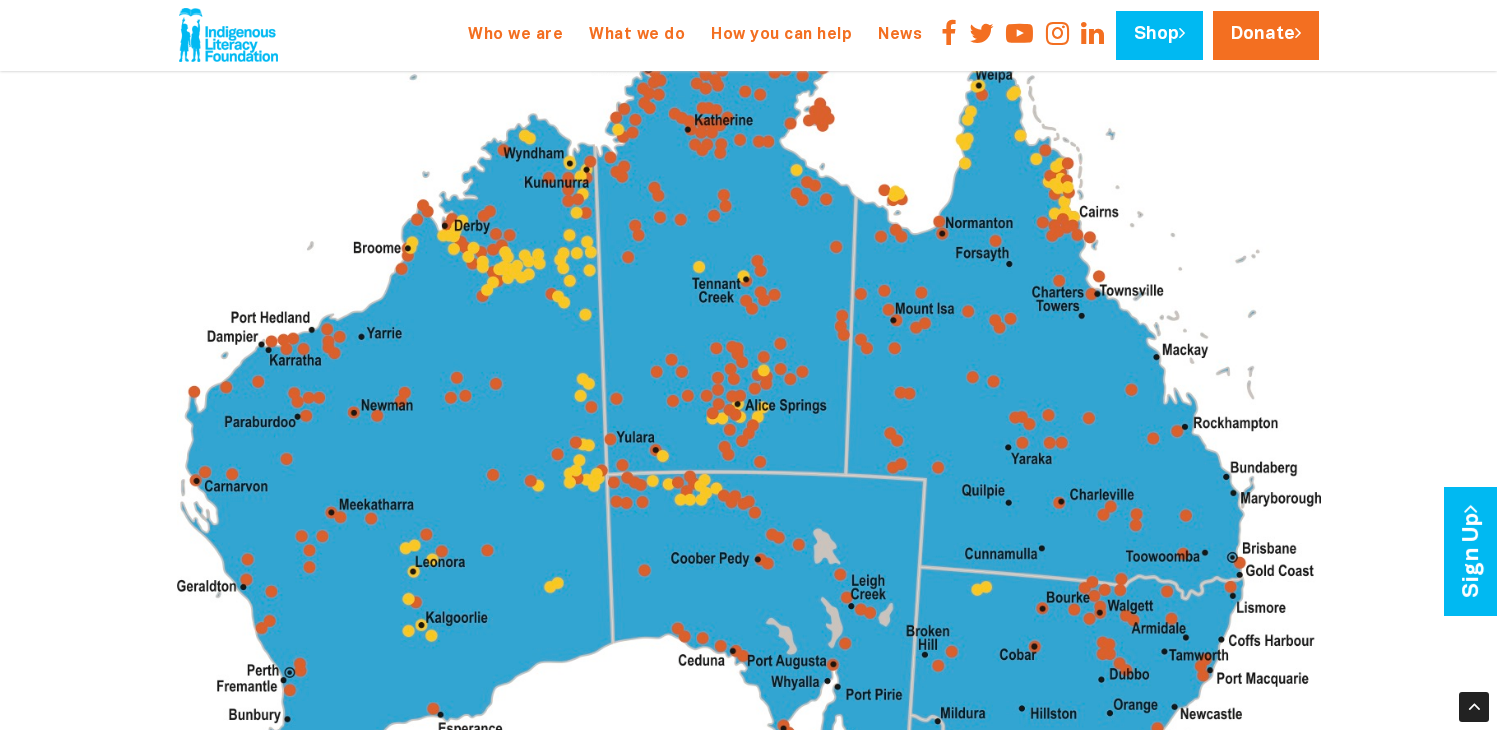click at bounding box center (228, 35) 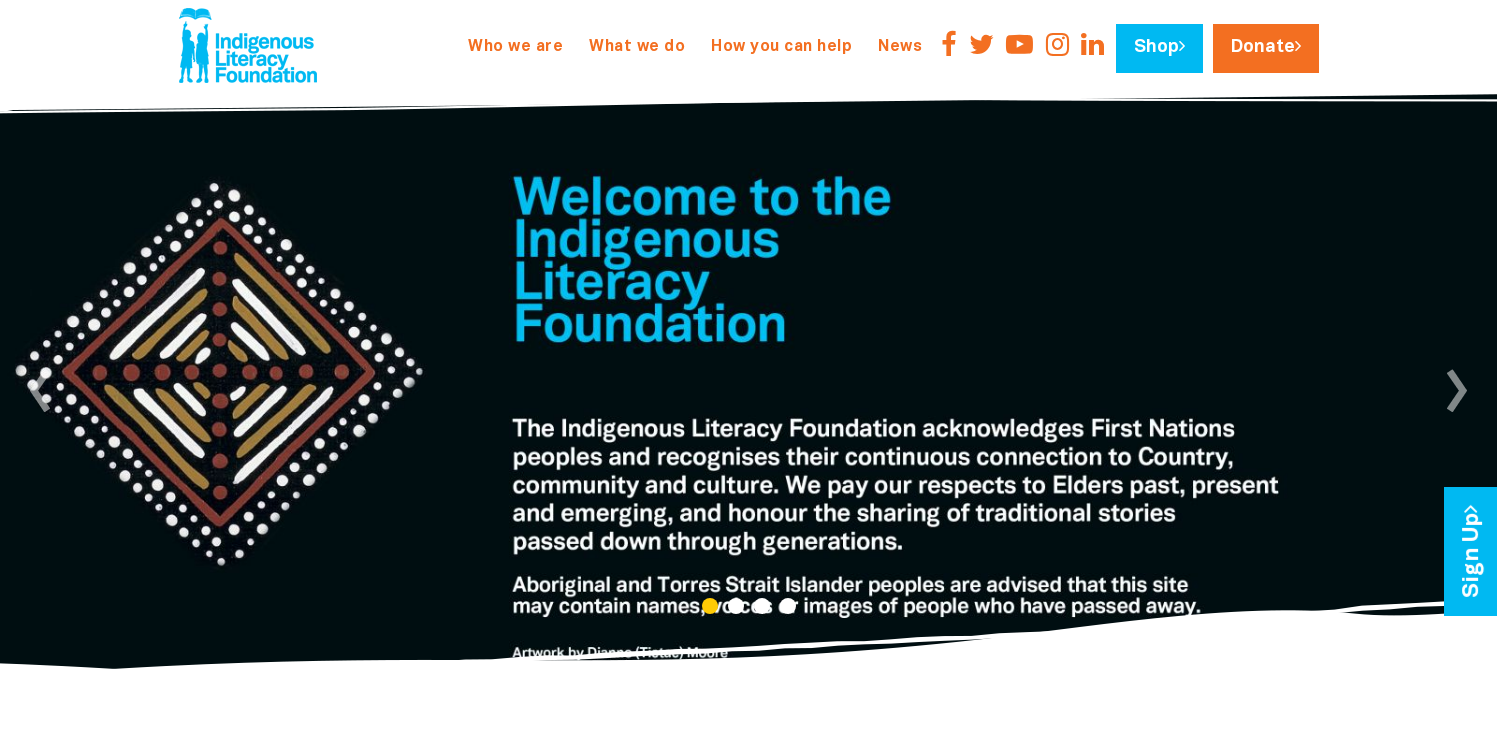 scroll, scrollTop: 0, scrollLeft: 0, axis: both 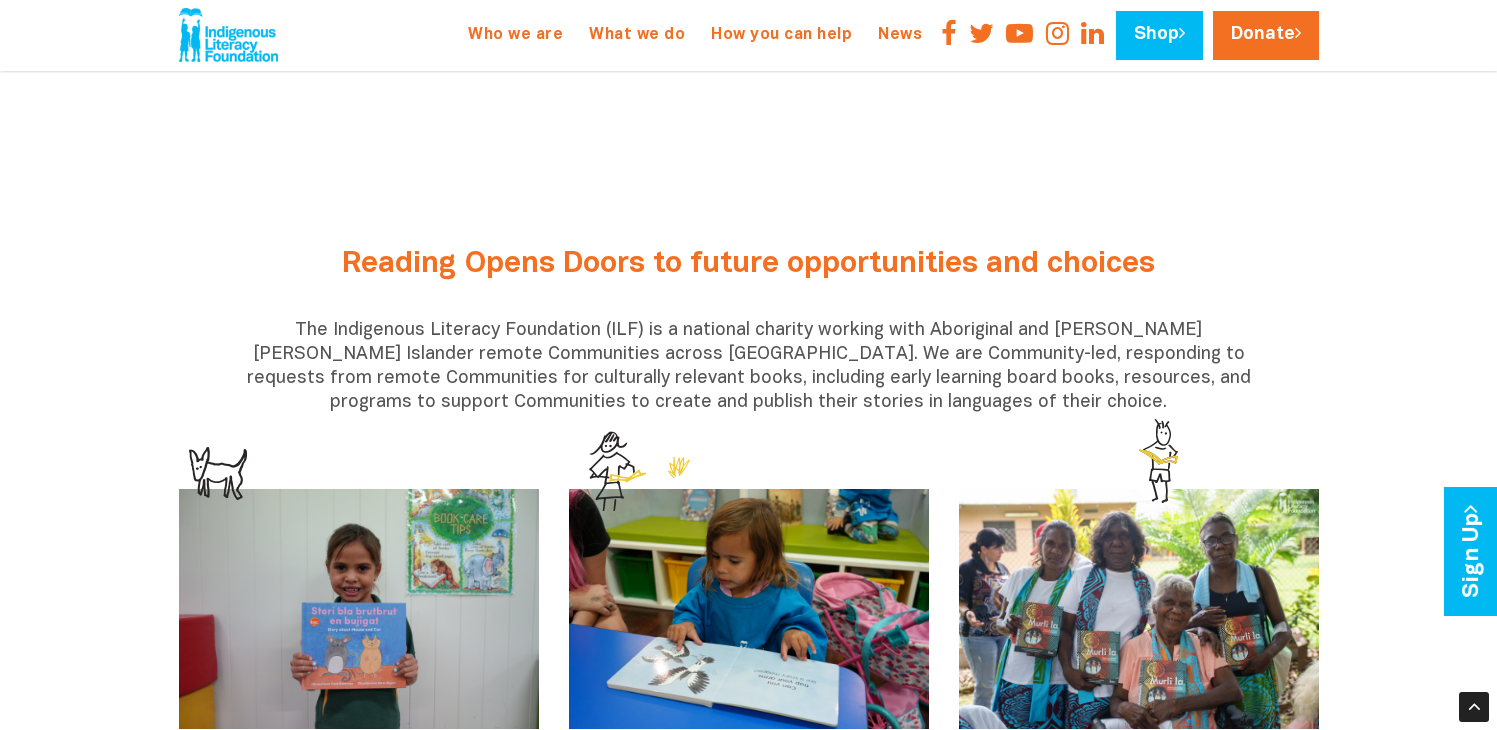 click on "Reading Opens Doors to future opportunities and choices" at bounding box center (749, 264) 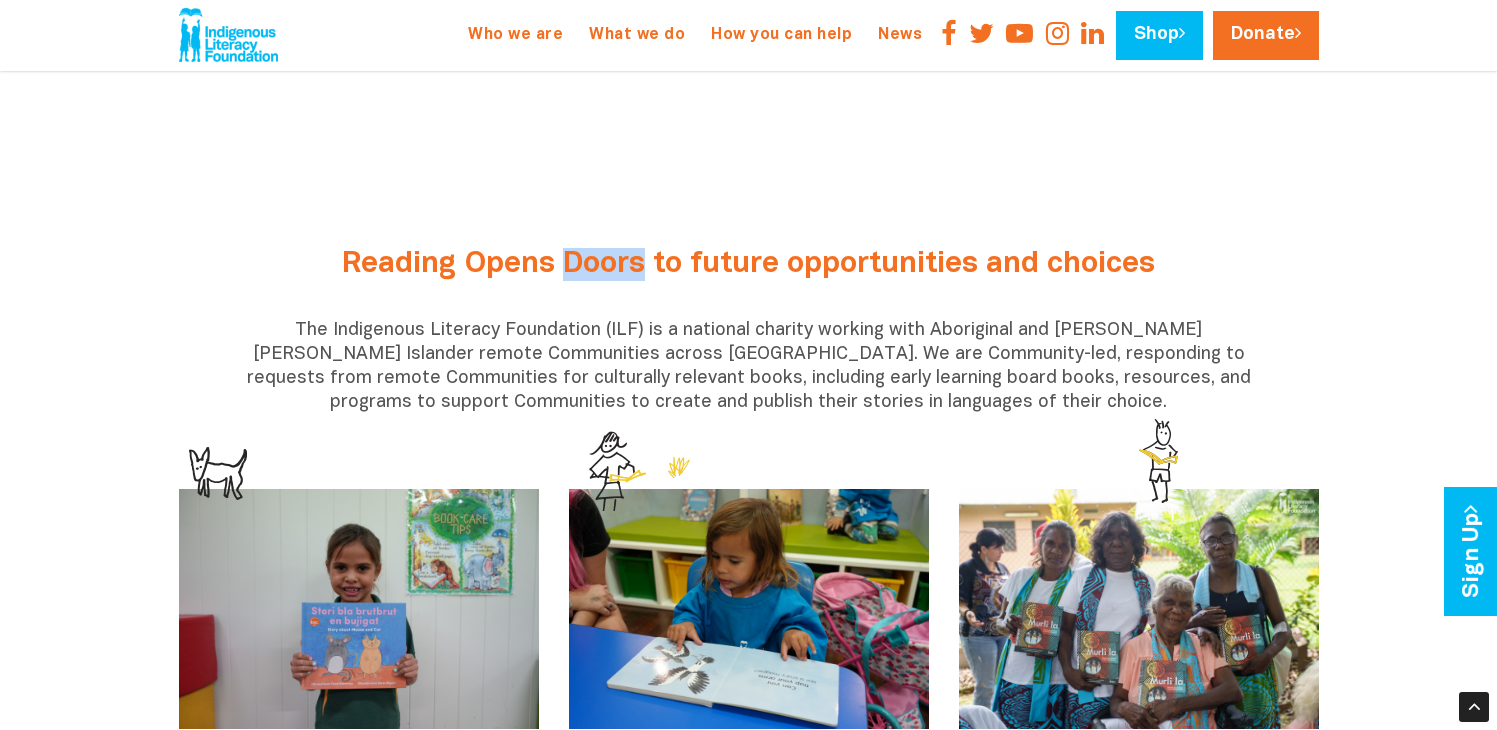 click on "Reading Opens Doors to future opportunities and choices" at bounding box center (749, 264) 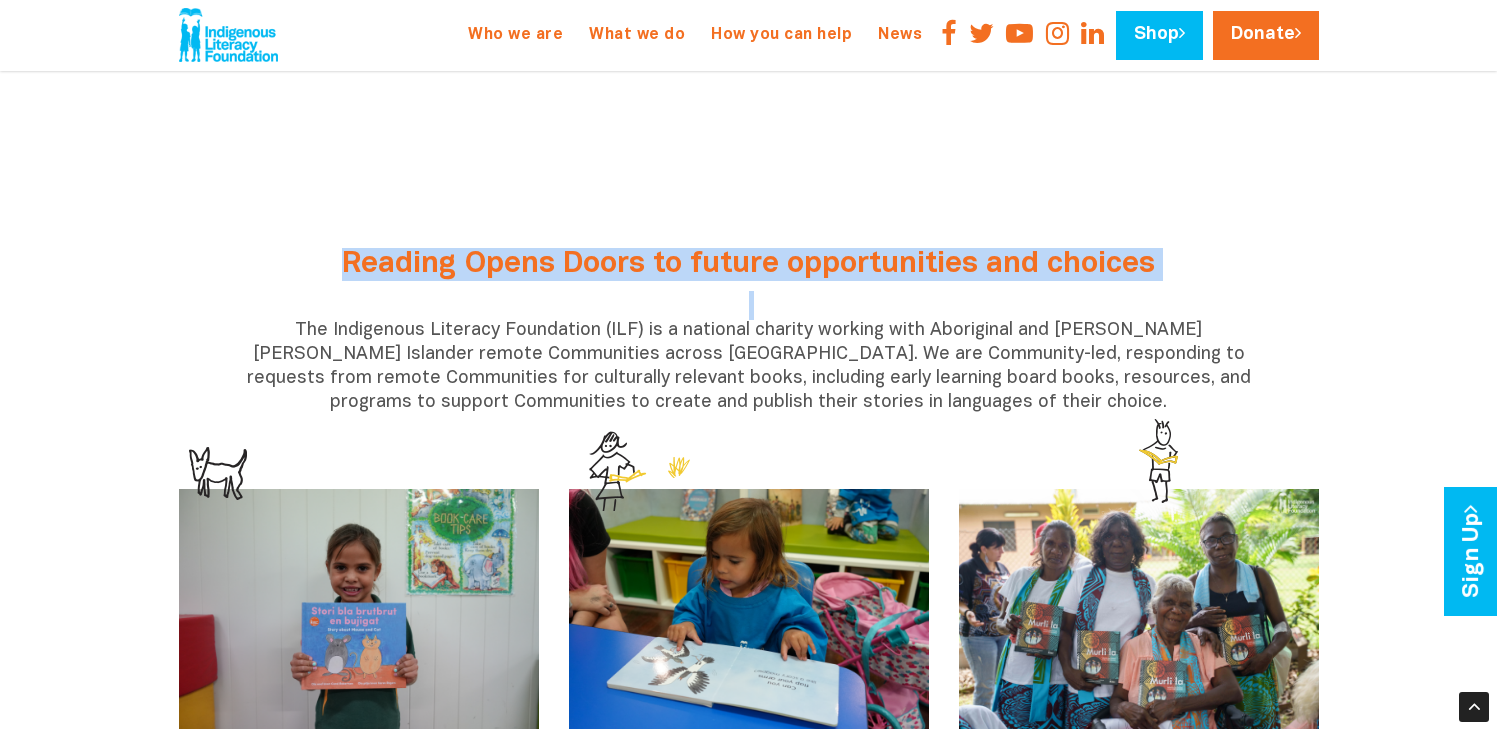click on "Reading Opens Doors to future opportunities and choices" at bounding box center [749, 264] 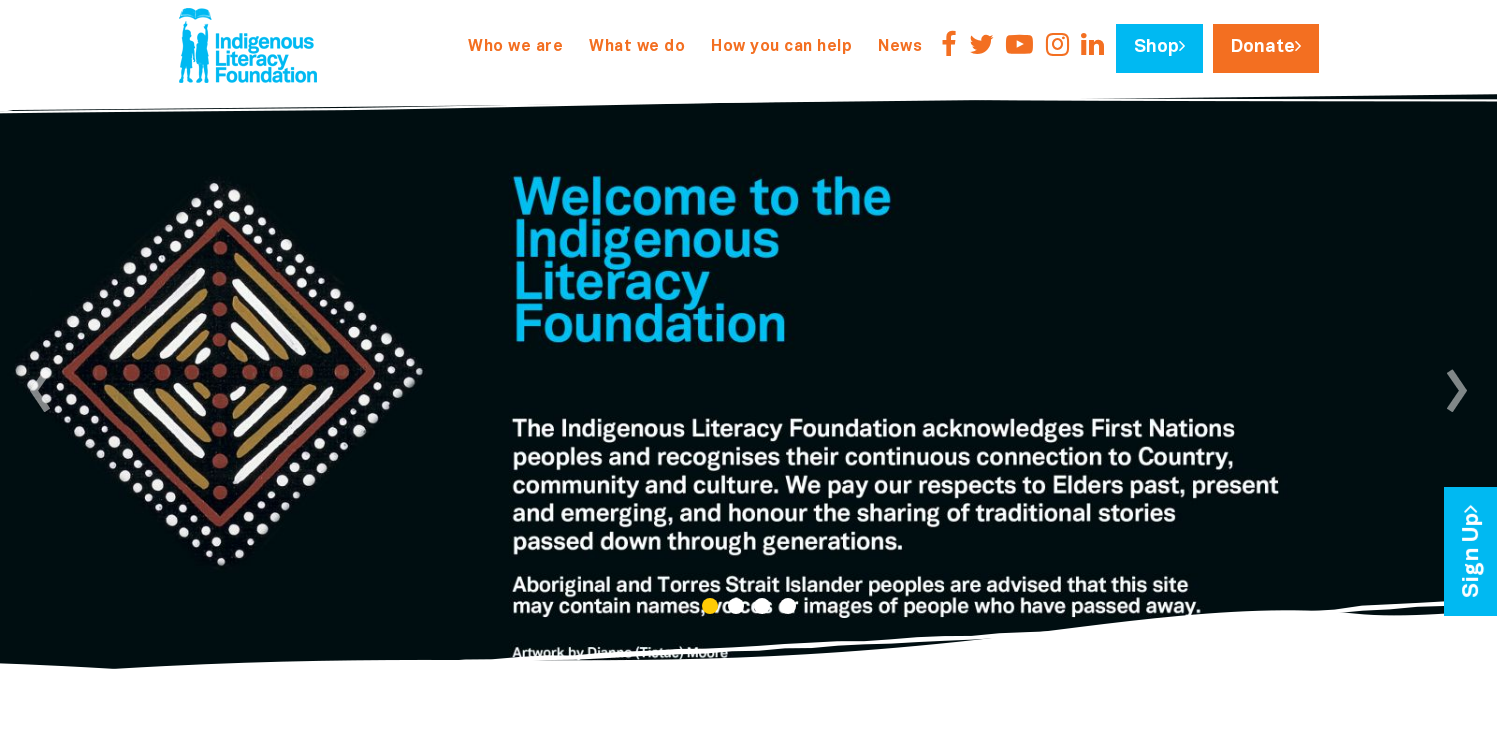 scroll, scrollTop: 0, scrollLeft: 0, axis: both 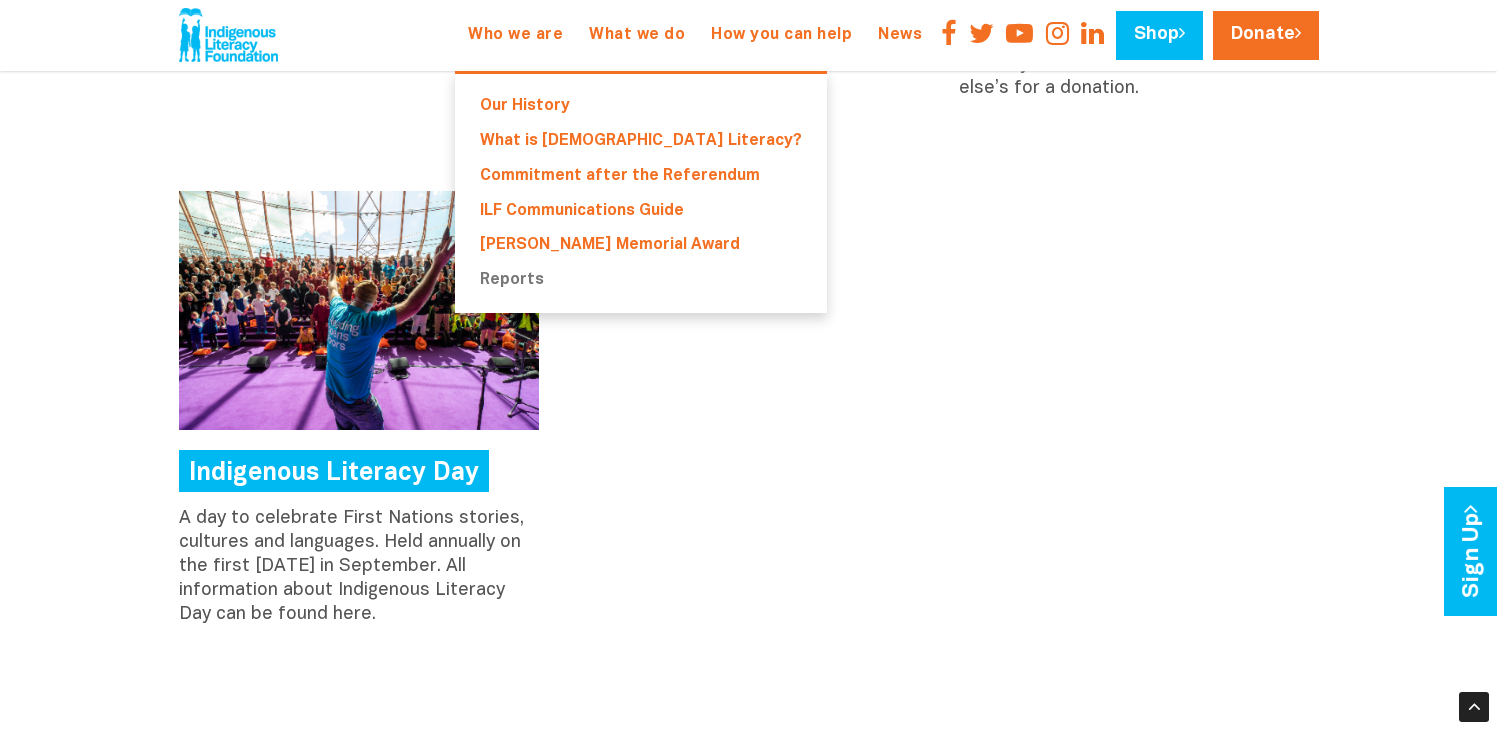 click on "Reports" at bounding box center [641, 280] 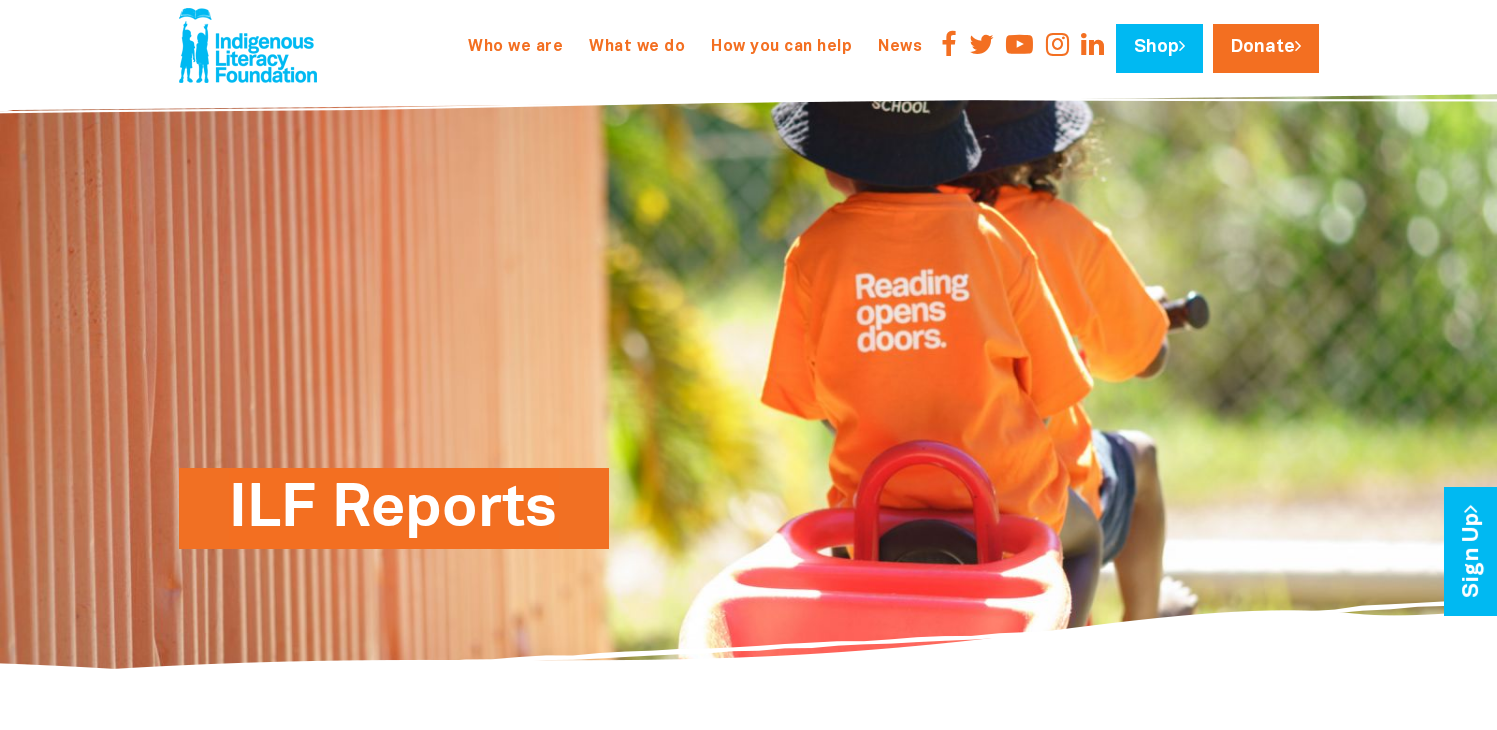 scroll, scrollTop: 0, scrollLeft: 0, axis: both 